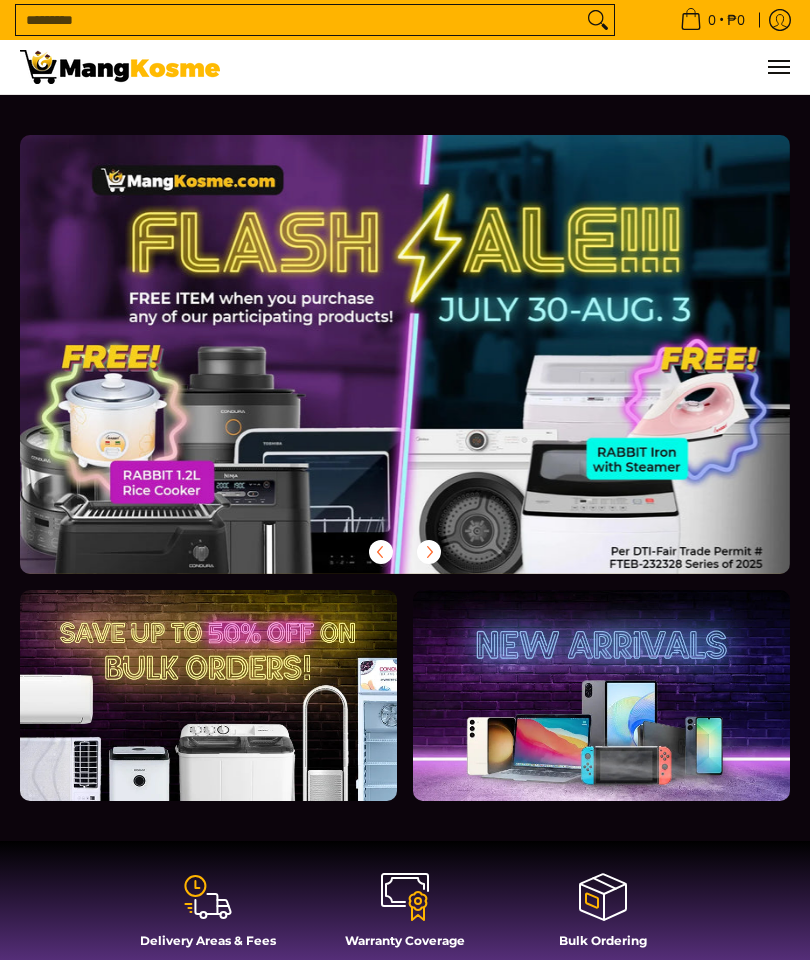 scroll, scrollTop: 0, scrollLeft: 0, axis: both 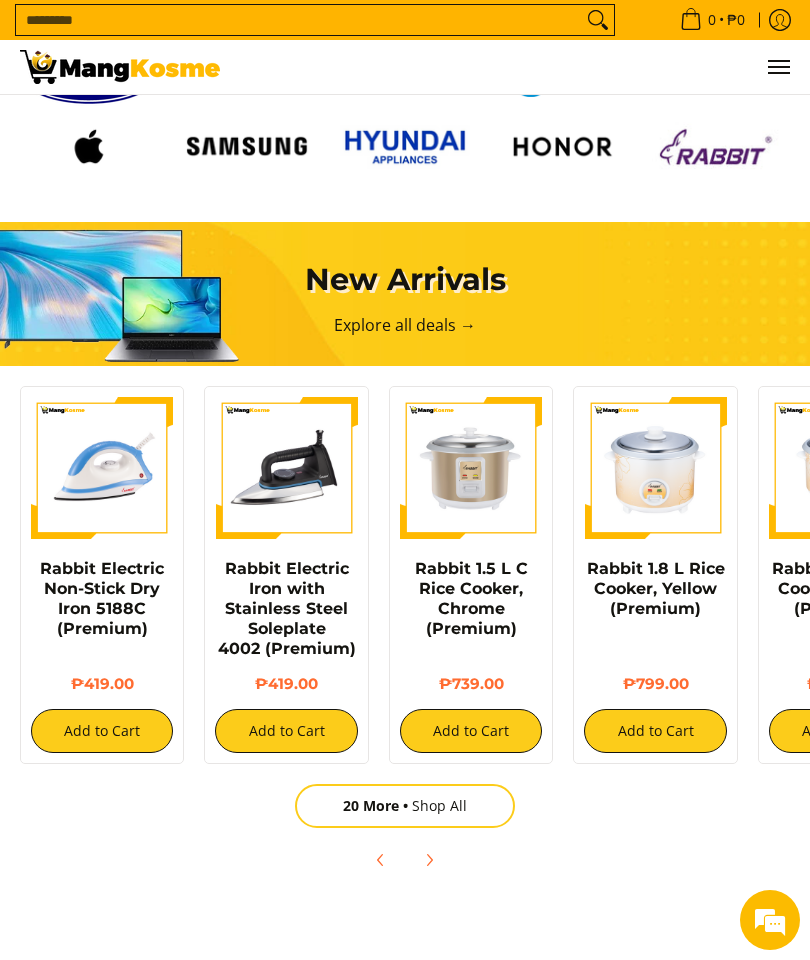 click on "20 More Shop All" at bounding box center (405, 806) 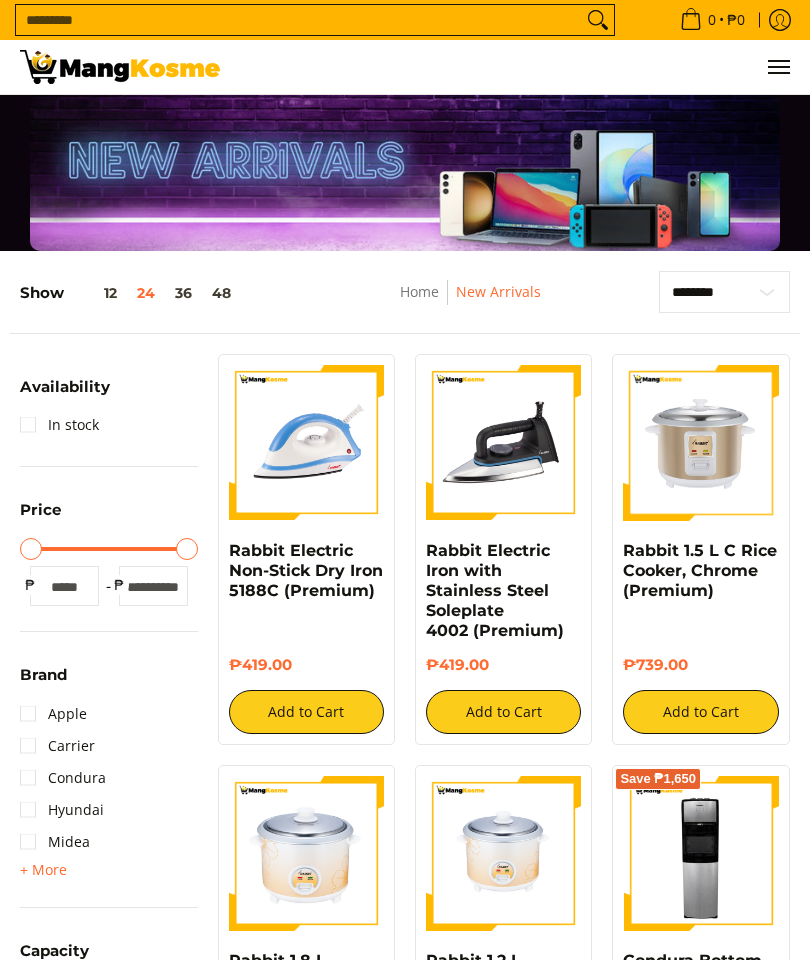 scroll, scrollTop: 0, scrollLeft: 0, axis: both 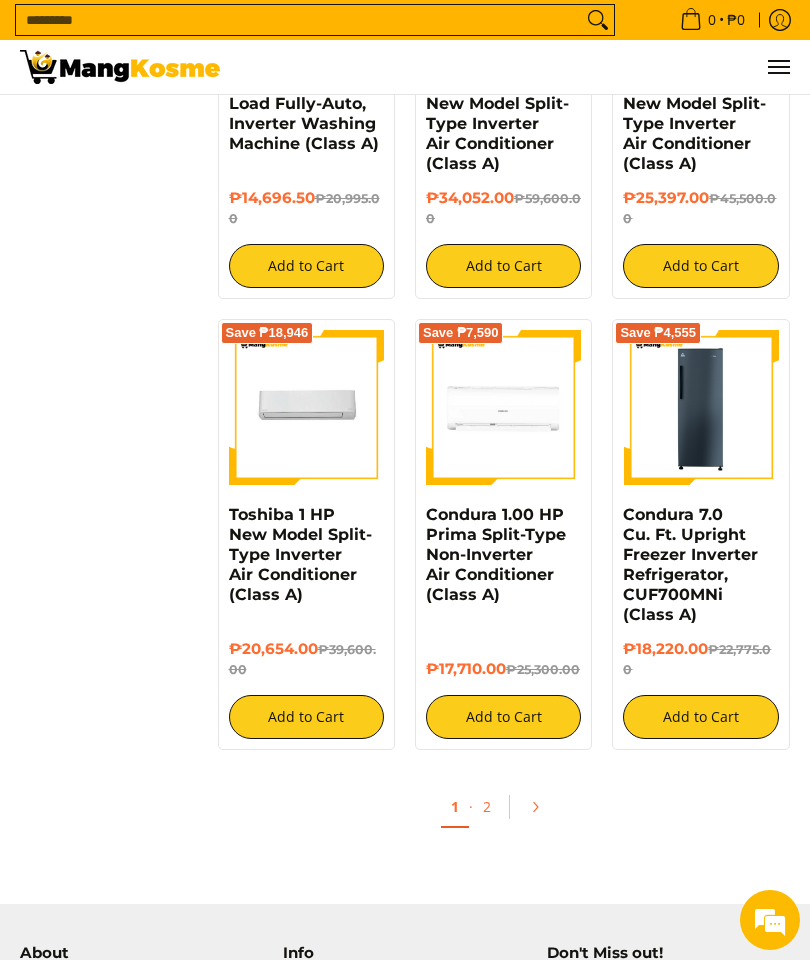 click on "2" at bounding box center (487, 806) 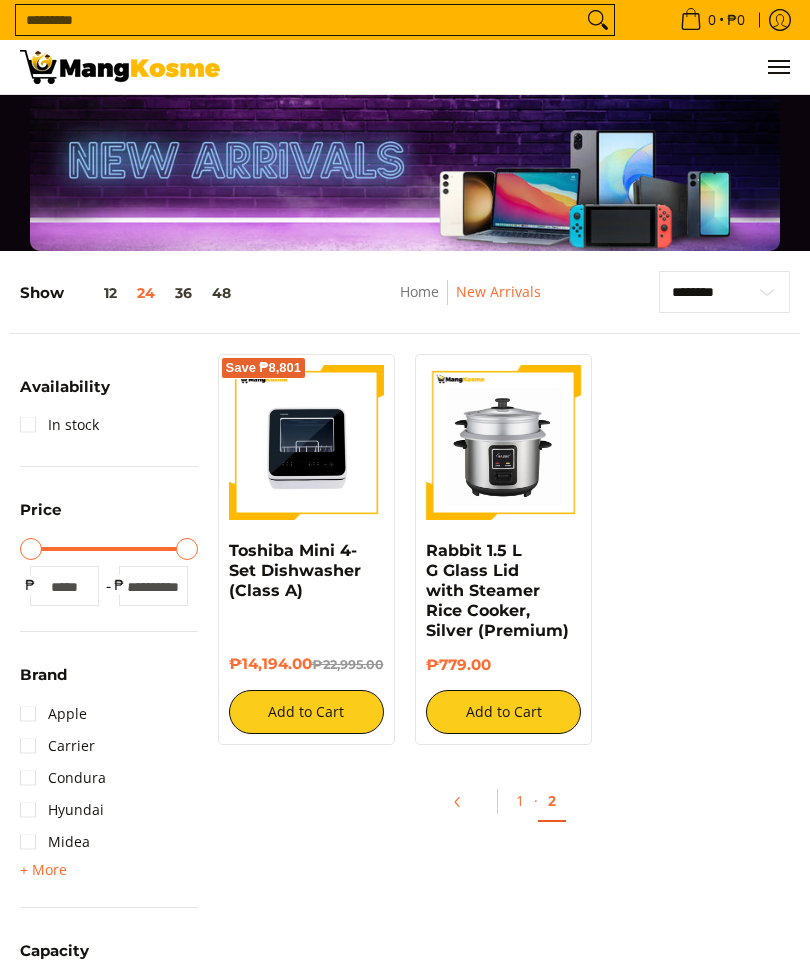 scroll, scrollTop: 0, scrollLeft: 0, axis: both 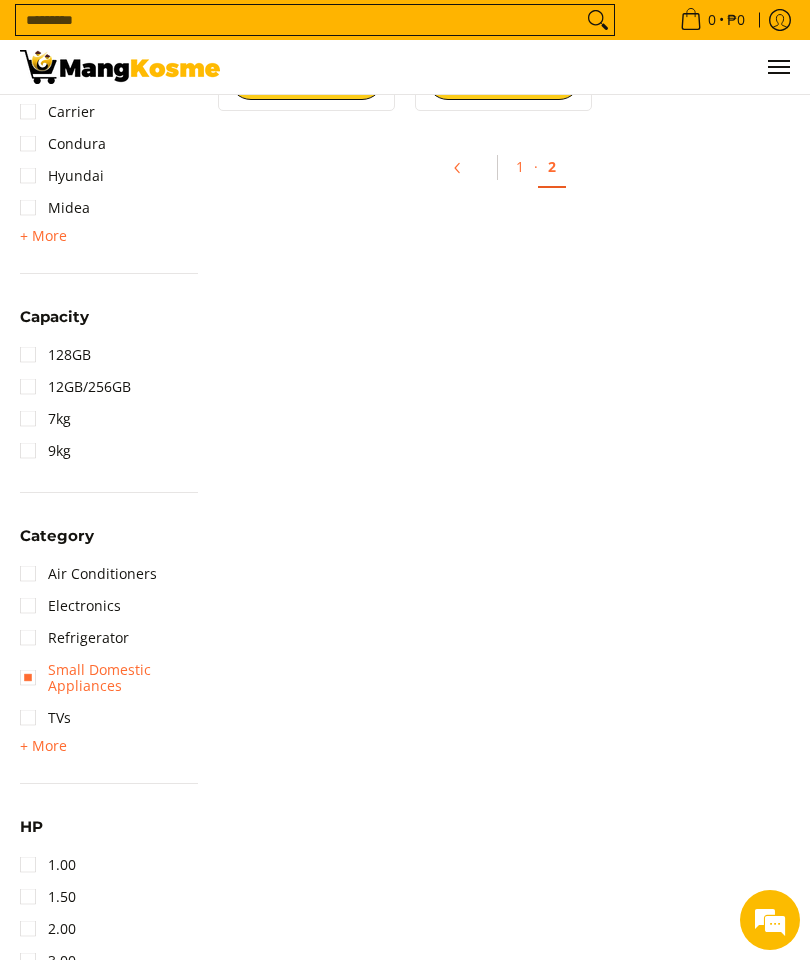click on "Small Domestic Appliances" at bounding box center (109, 678) 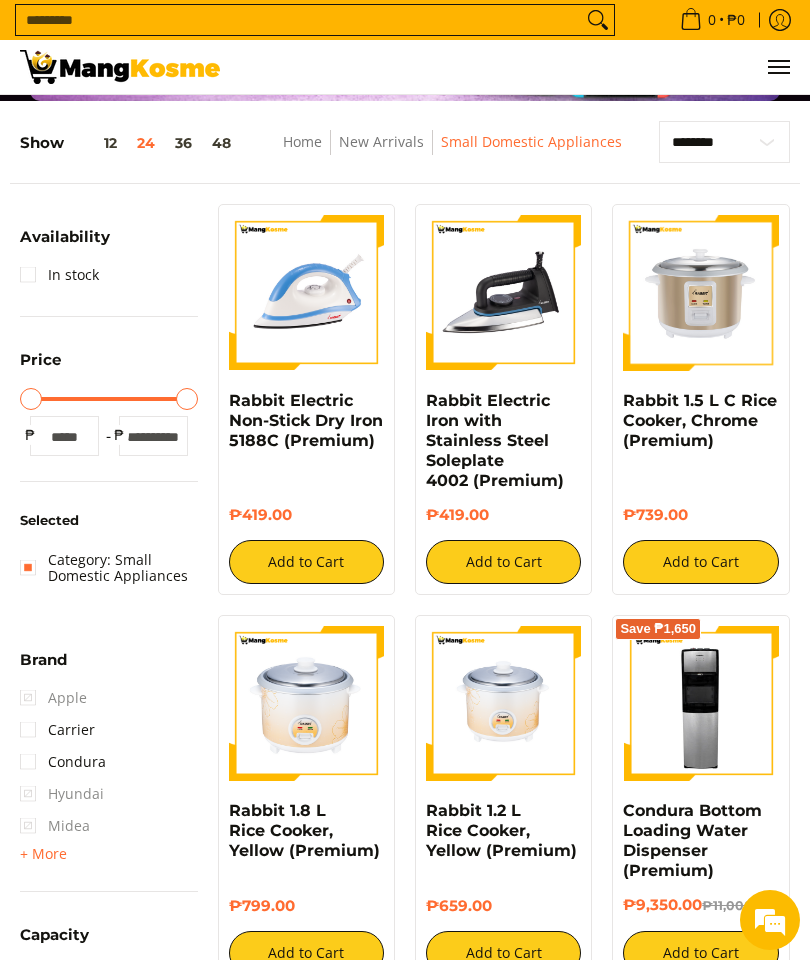 scroll, scrollTop: 0, scrollLeft: 0, axis: both 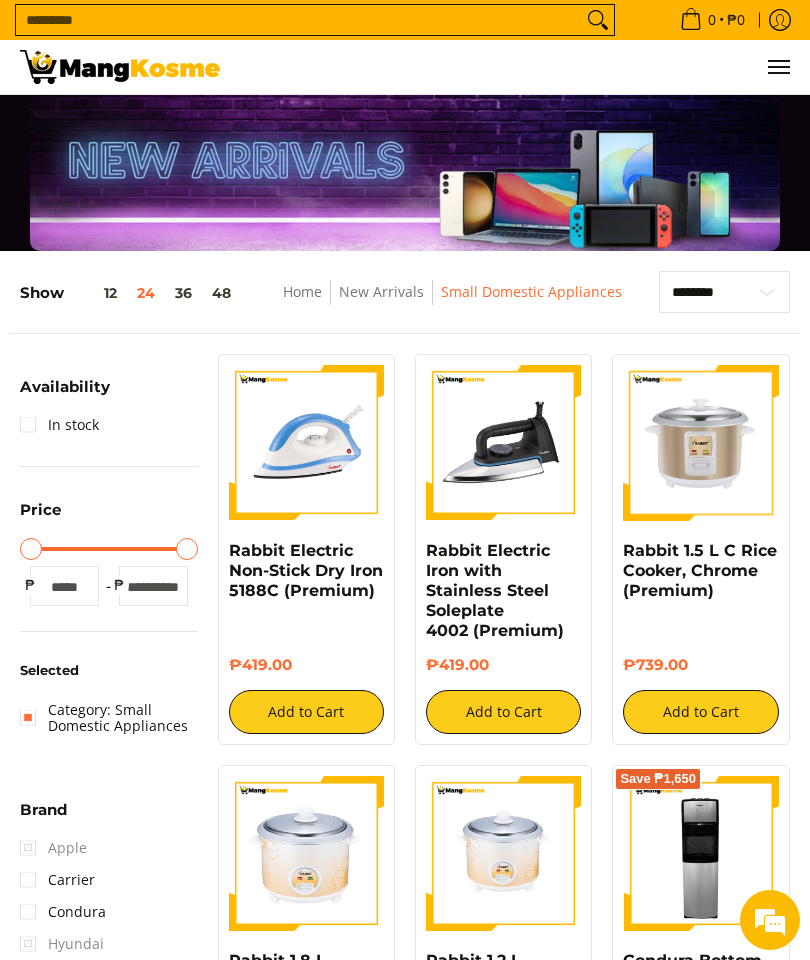 click on "Search..." at bounding box center (299, 20) 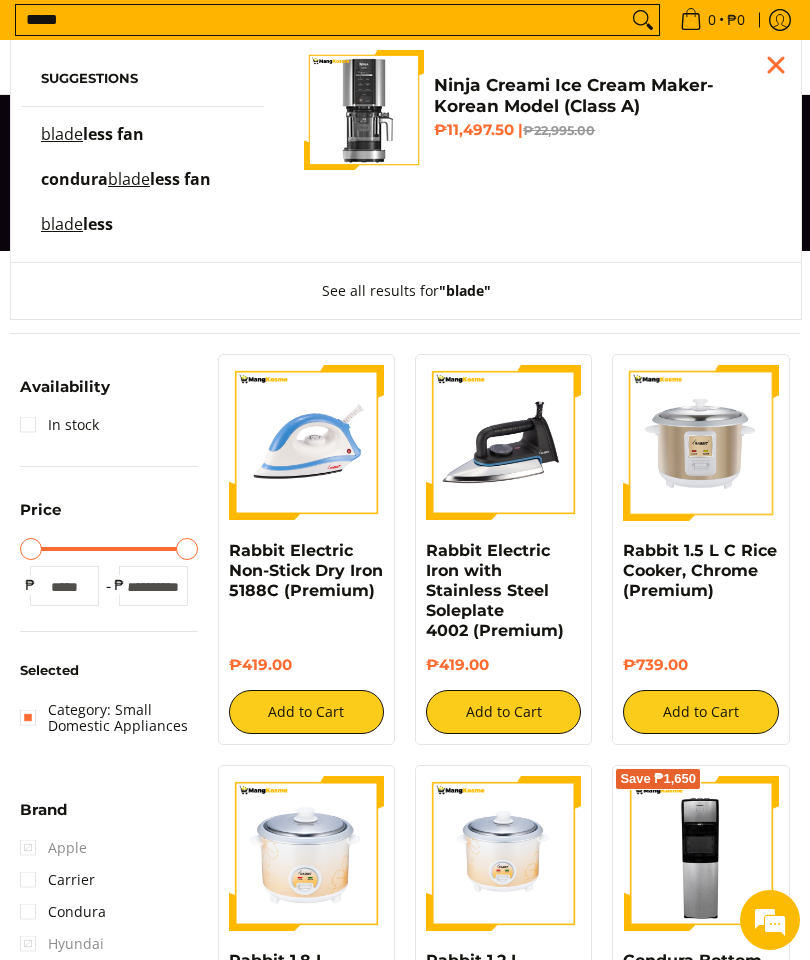 type on "*****" 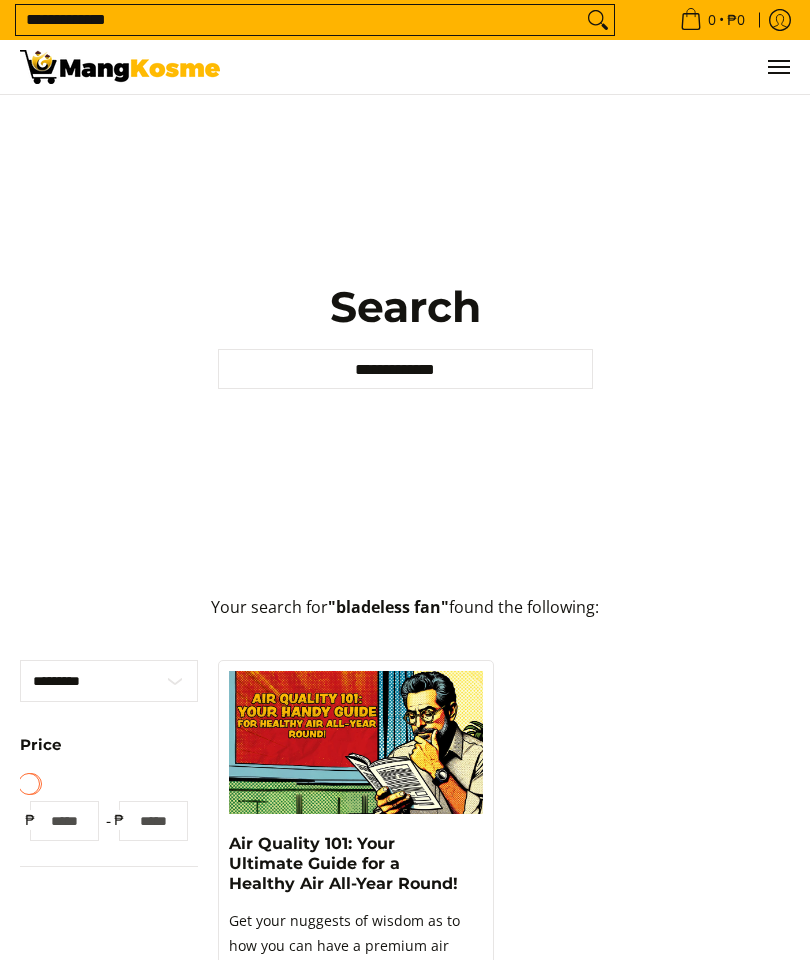 scroll, scrollTop: 0, scrollLeft: 0, axis: both 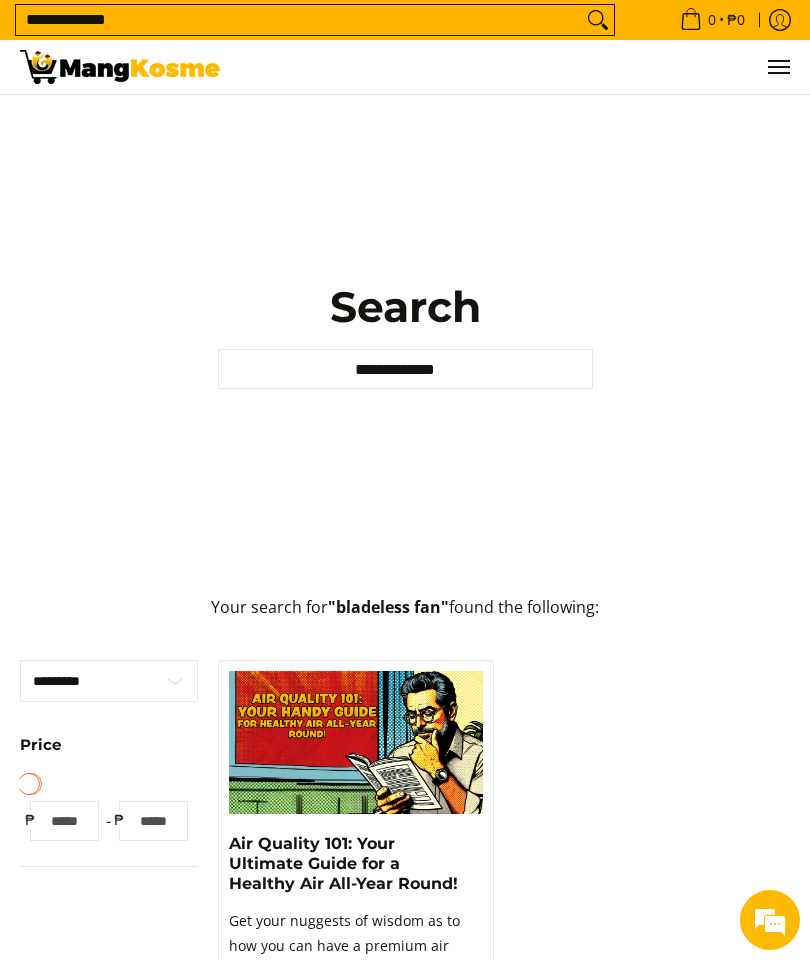 click on "**********" at bounding box center (299, 20) 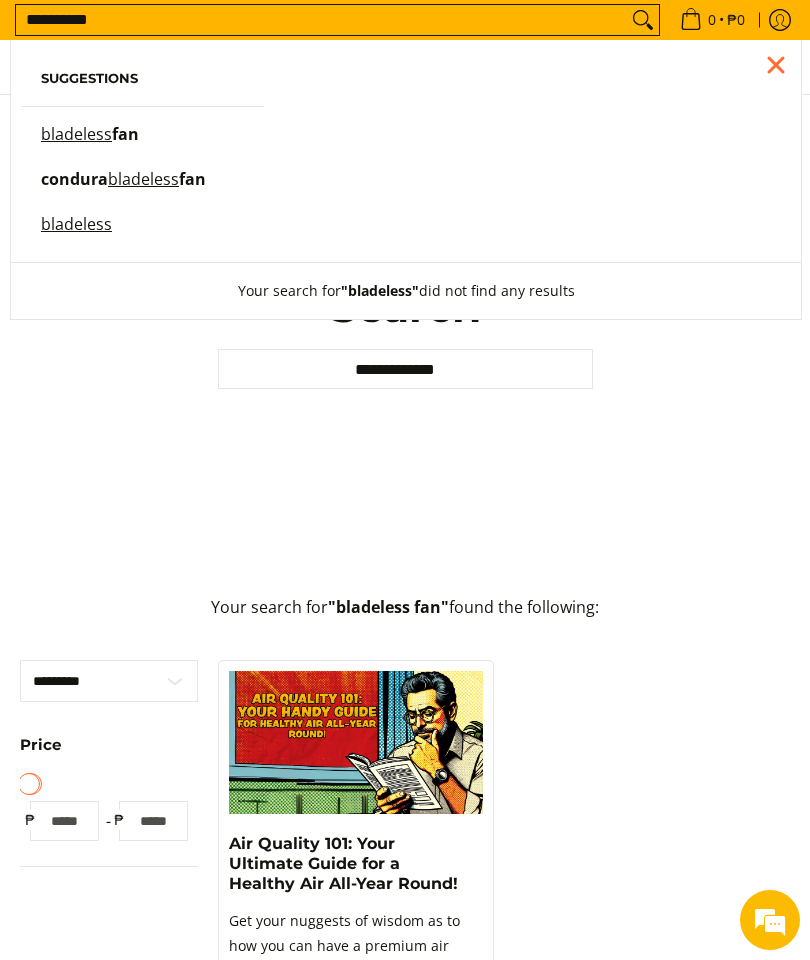 type on "*********" 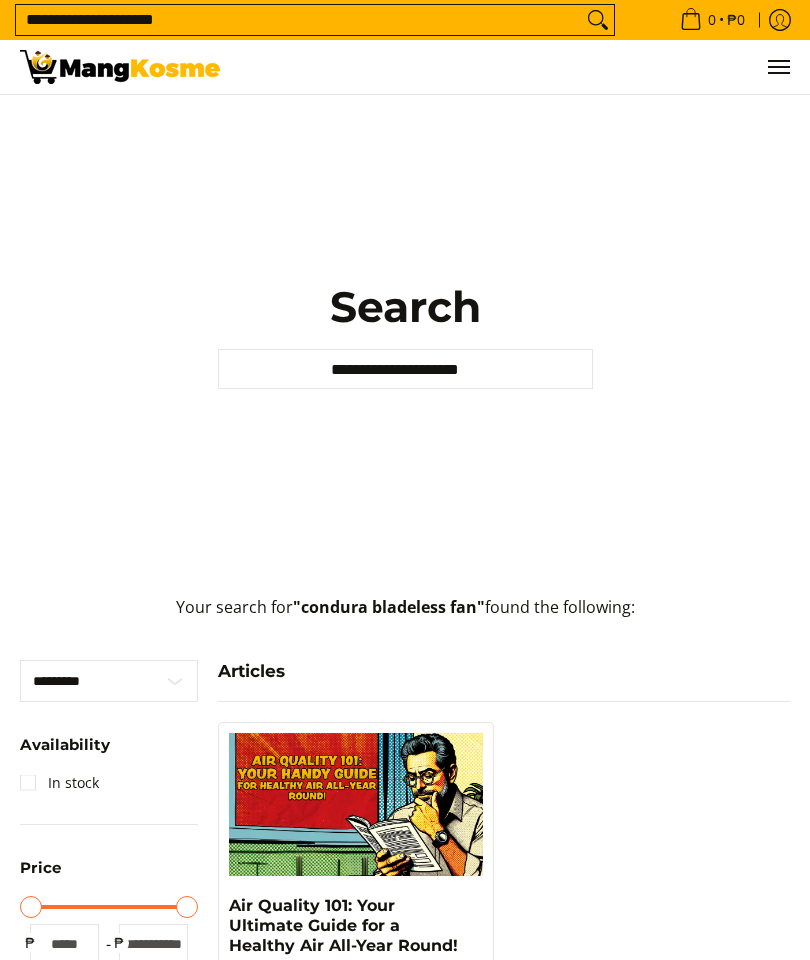scroll, scrollTop: 0, scrollLeft: 0, axis: both 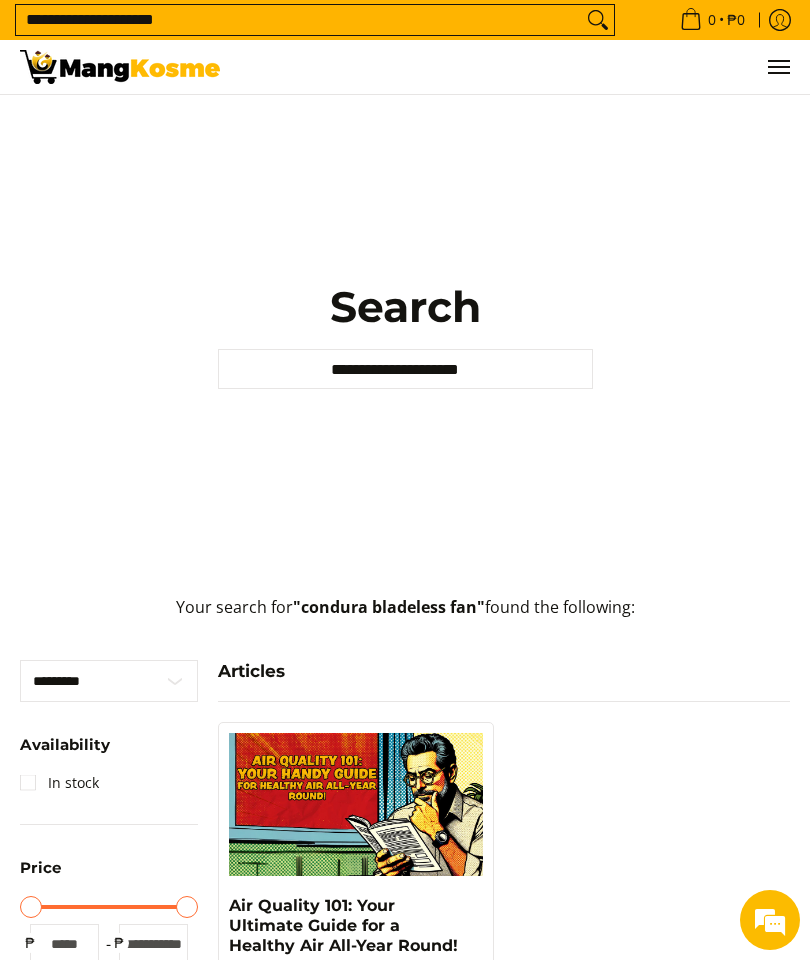 click on "**********" at bounding box center [405, 369] 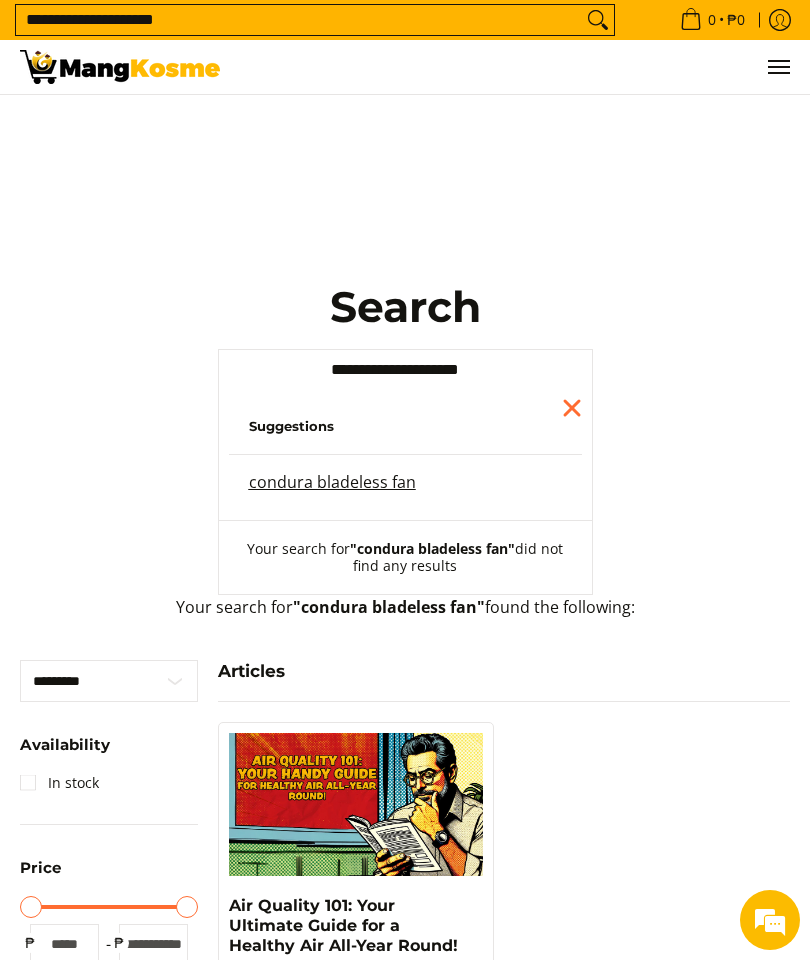 click on "condura bladeless fan" at bounding box center [332, 482] 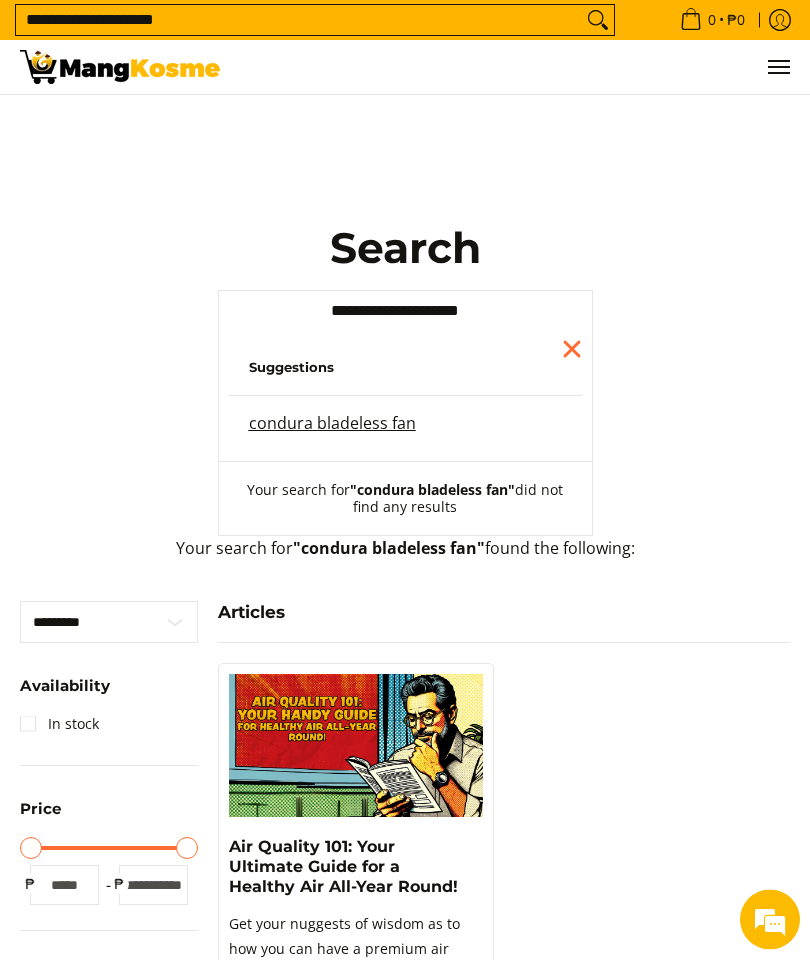 scroll, scrollTop: 44, scrollLeft: 0, axis: vertical 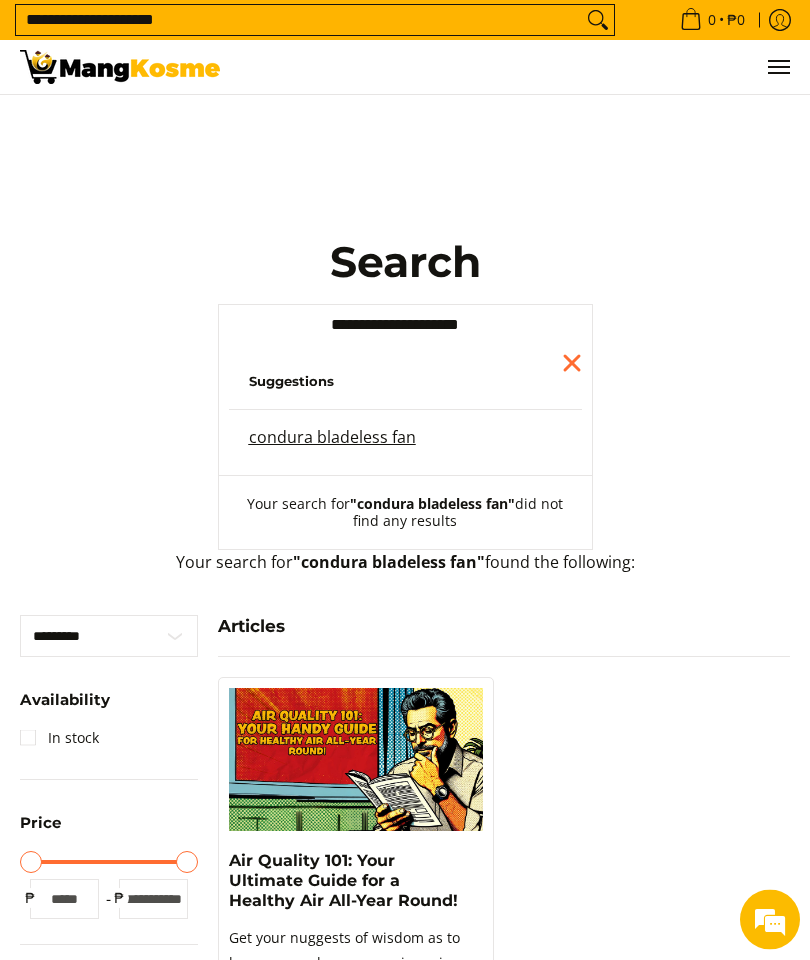 click on "condura bladeless fan" at bounding box center (332, 438) 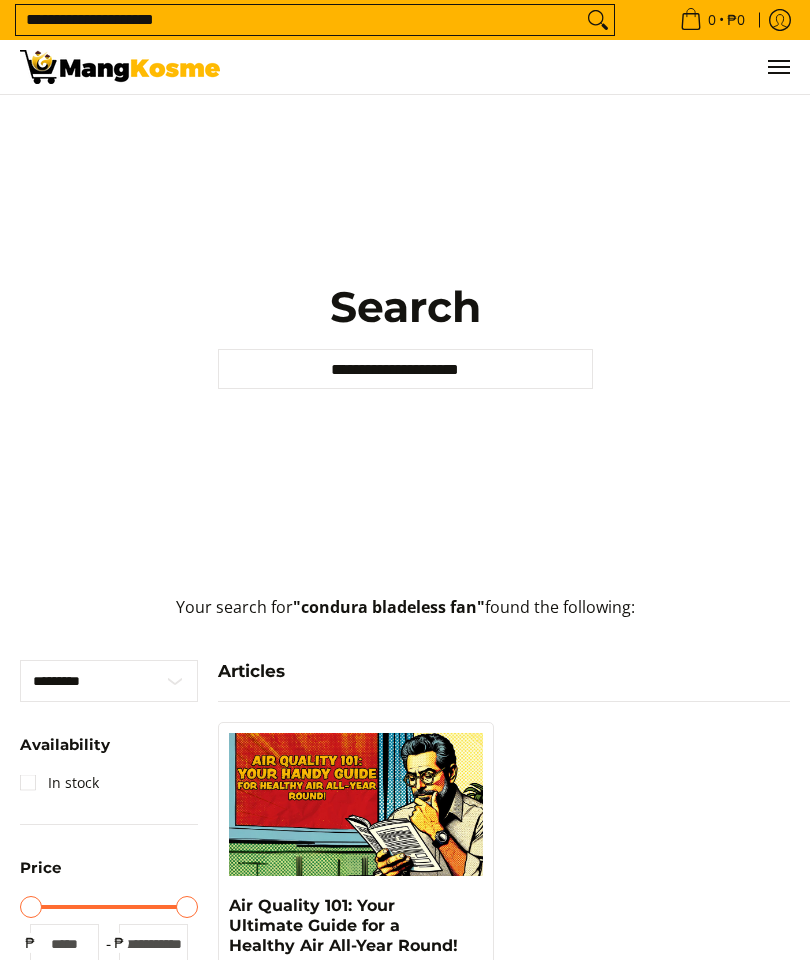 scroll, scrollTop: 0, scrollLeft: 0, axis: both 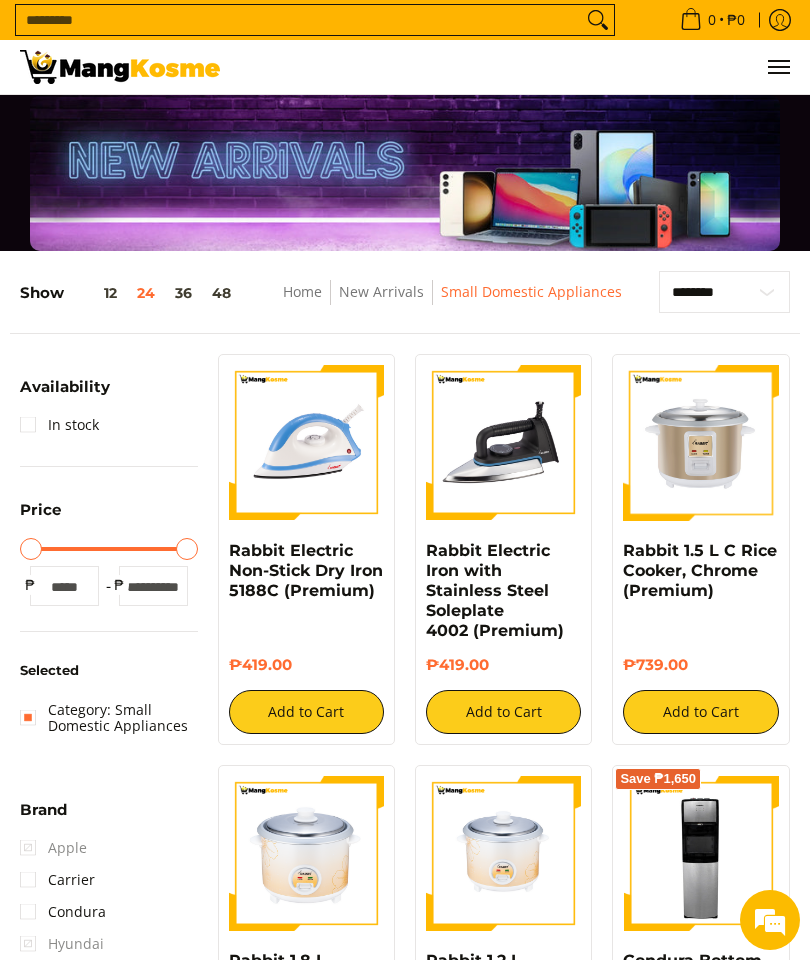 click on "36" at bounding box center (183, 293) 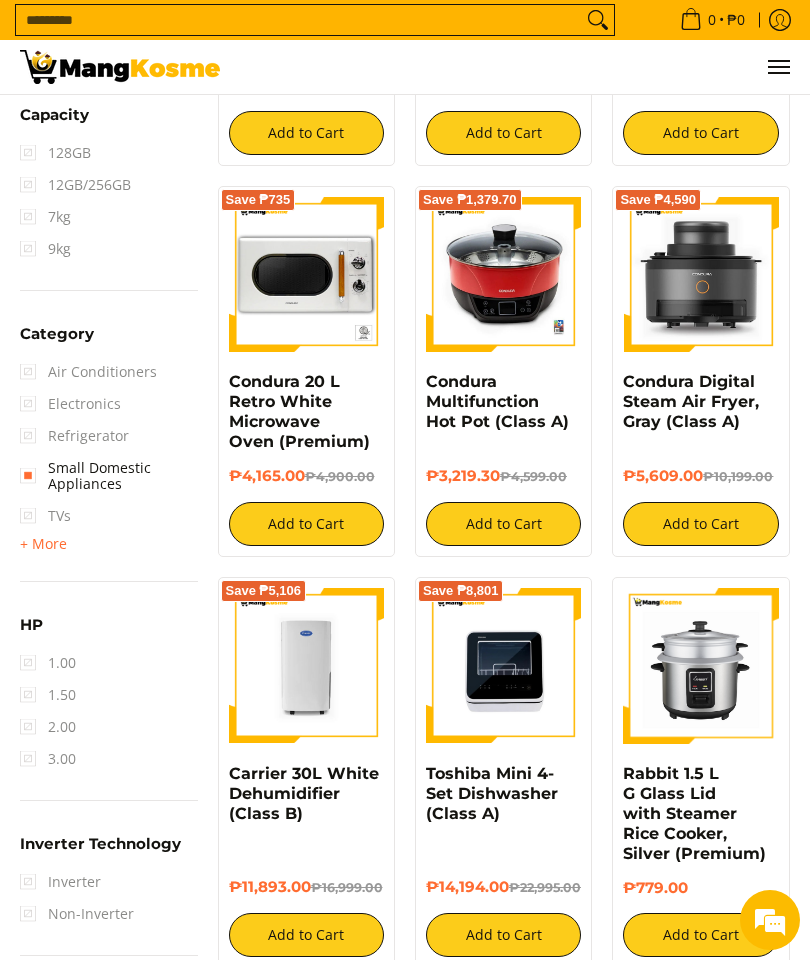 scroll, scrollTop: 1009, scrollLeft: 0, axis: vertical 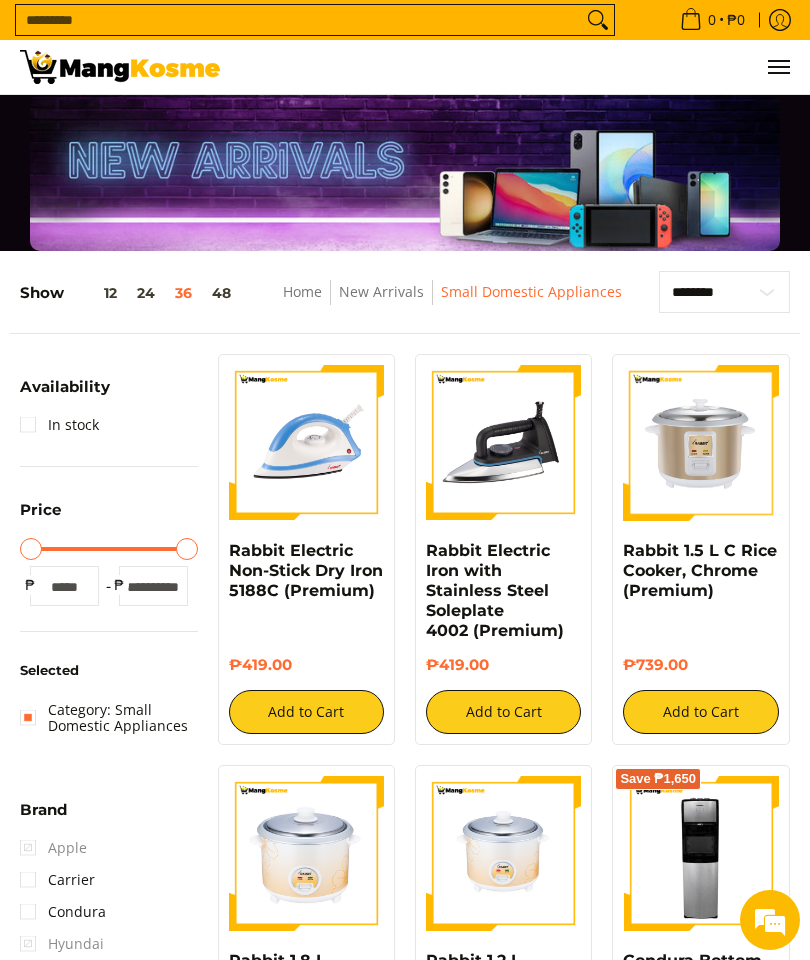 click on "Search..." at bounding box center [299, 20] 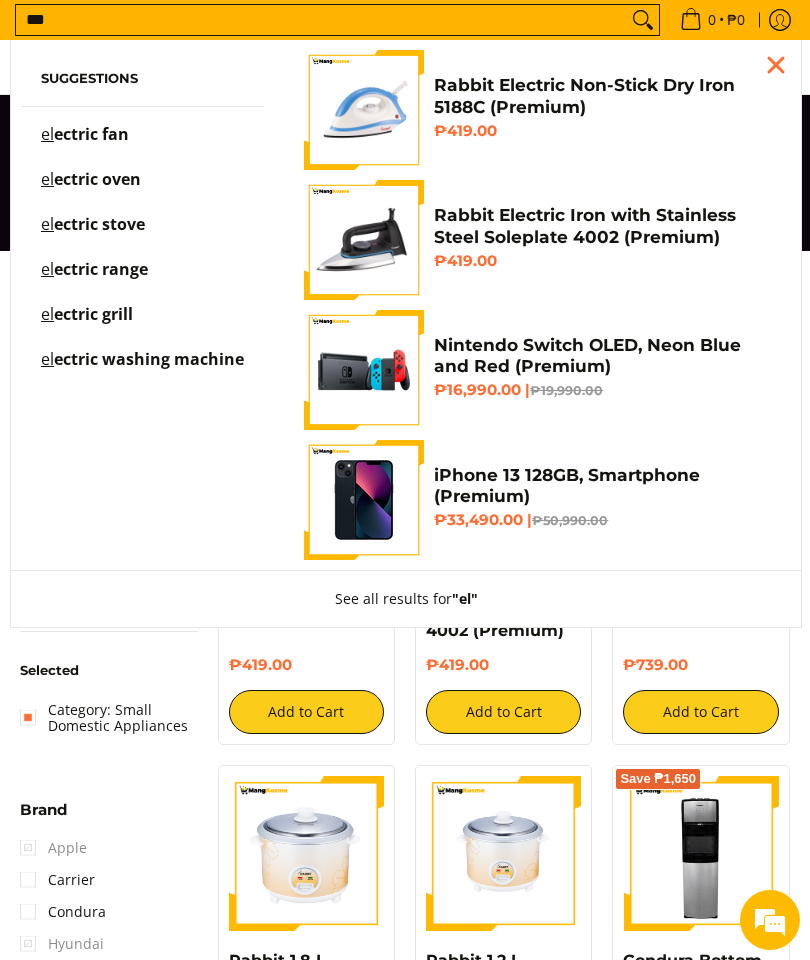 type on "***" 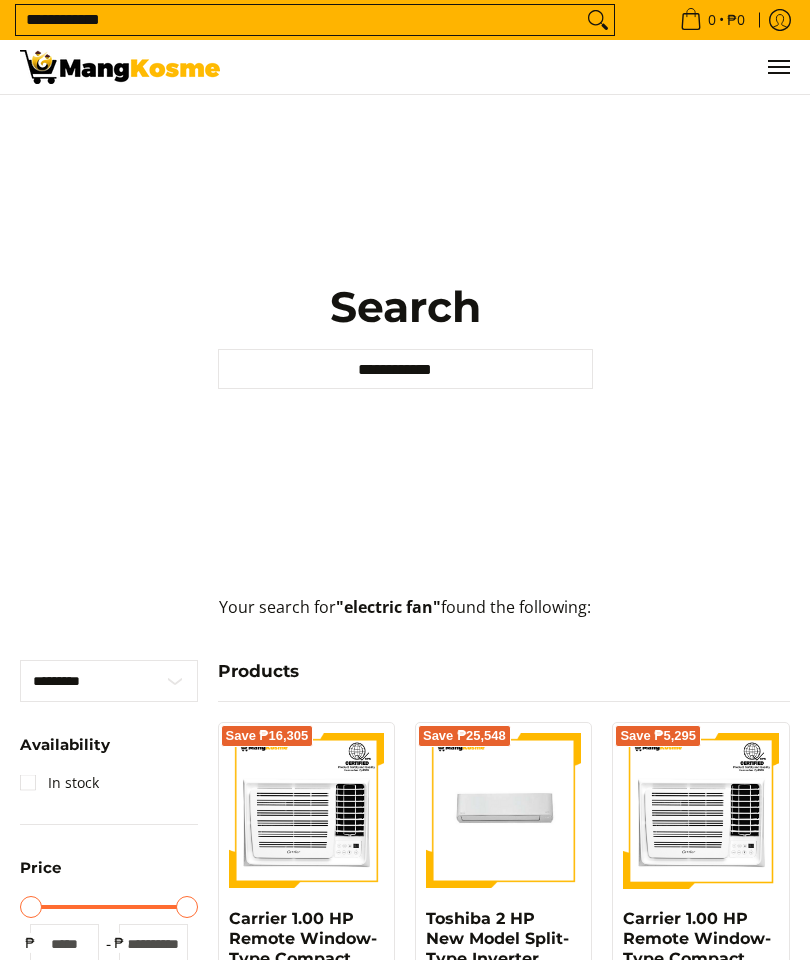 scroll, scrollTop: 0, scrollLeft: 0, axis: both 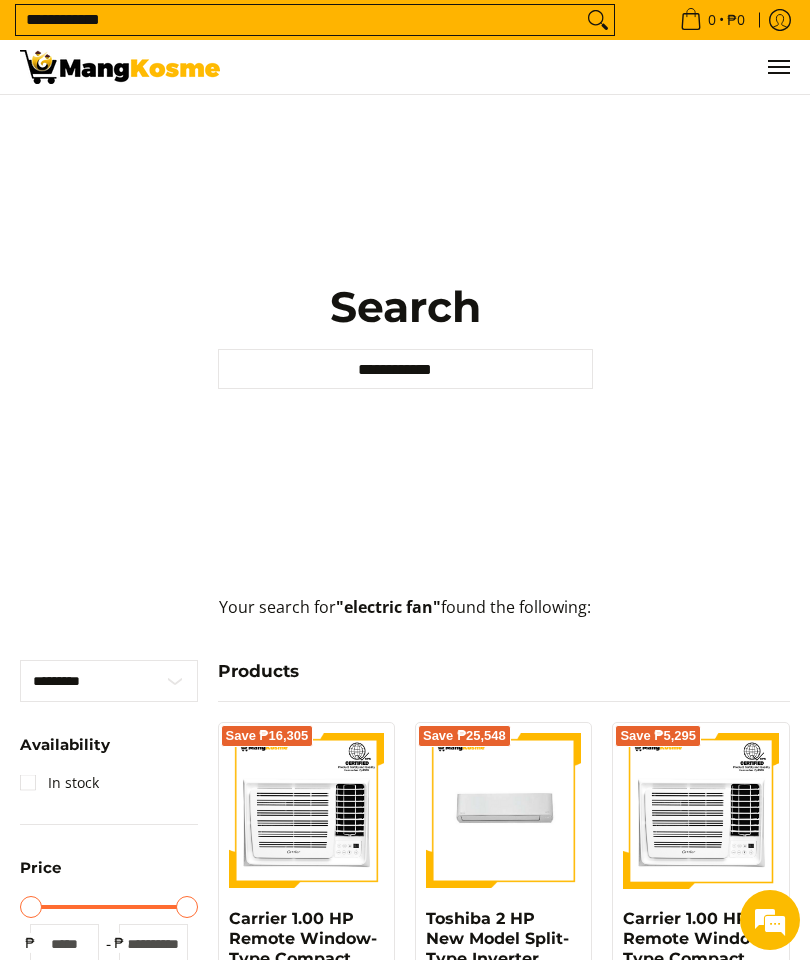 click 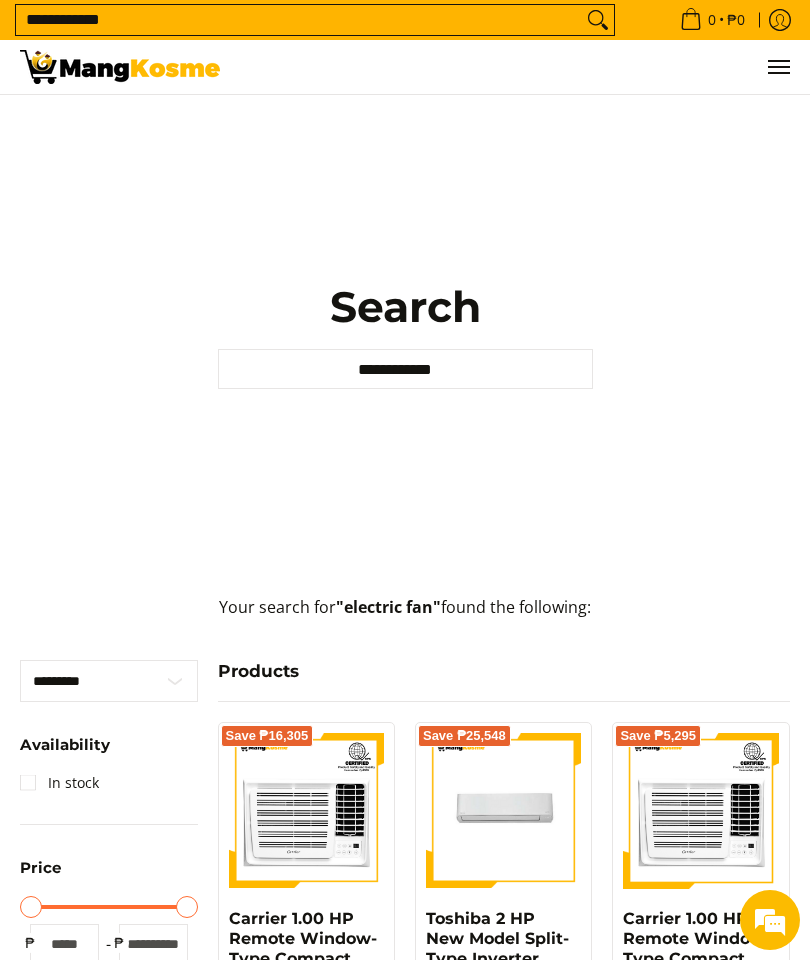 scroll, scrollTop: 0, scrollLeft: 0, axis: both 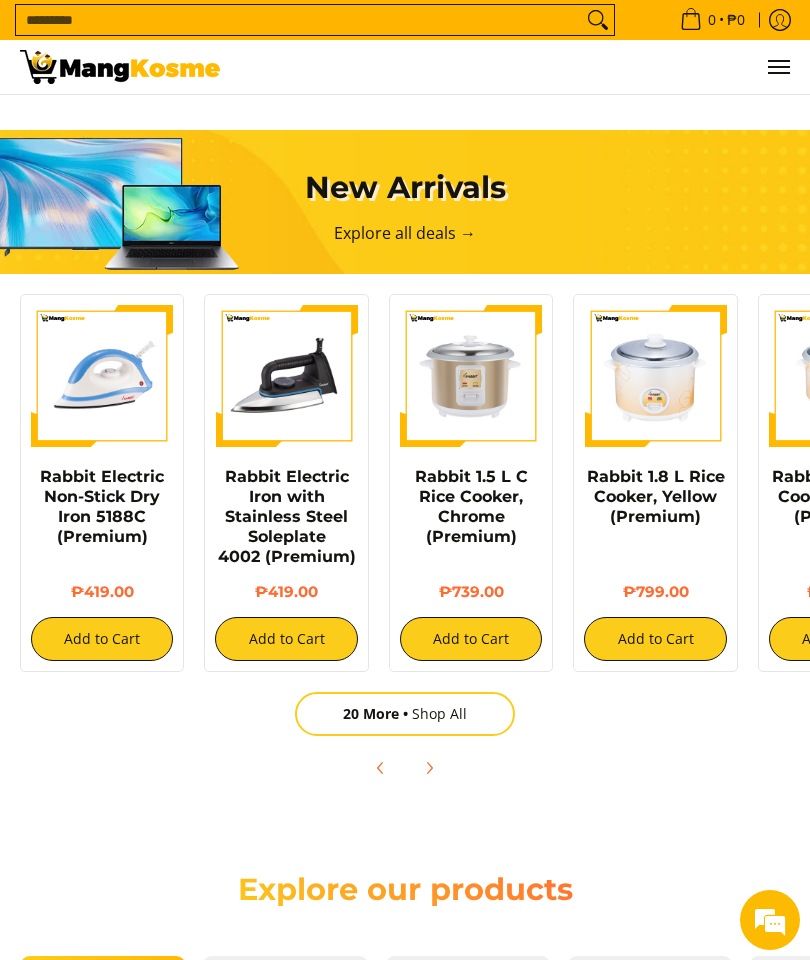 click on "Explore all deals →" at bounding box center [405, 233] 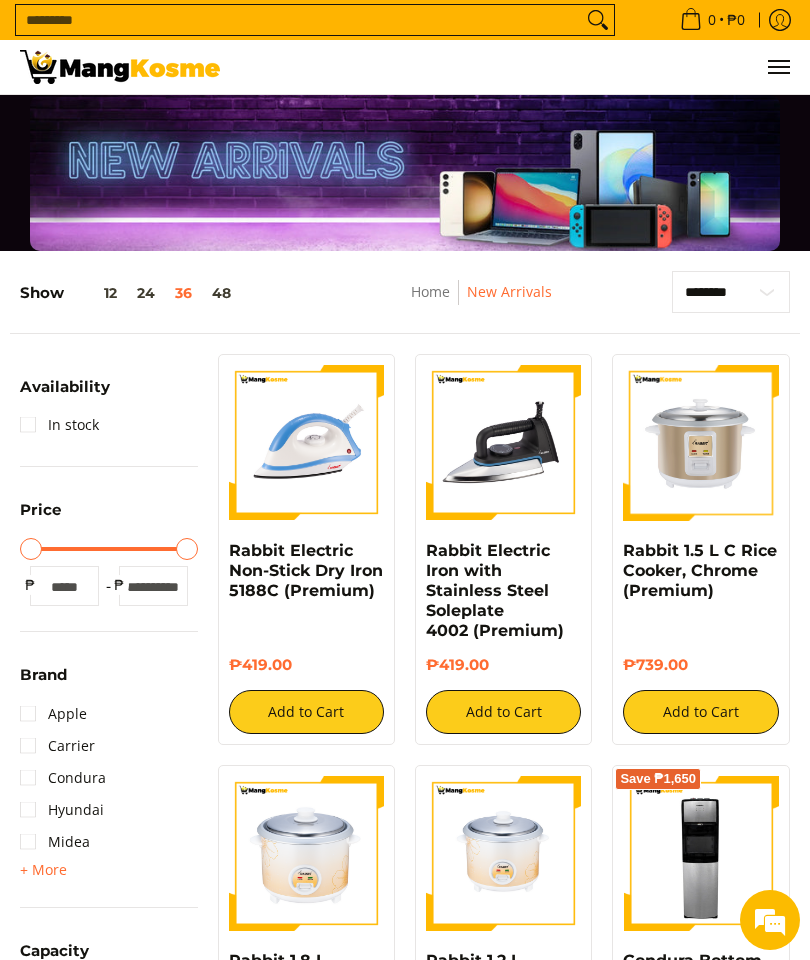 scroll, scrollTop: 0, scrollLeft: 0, axis: both 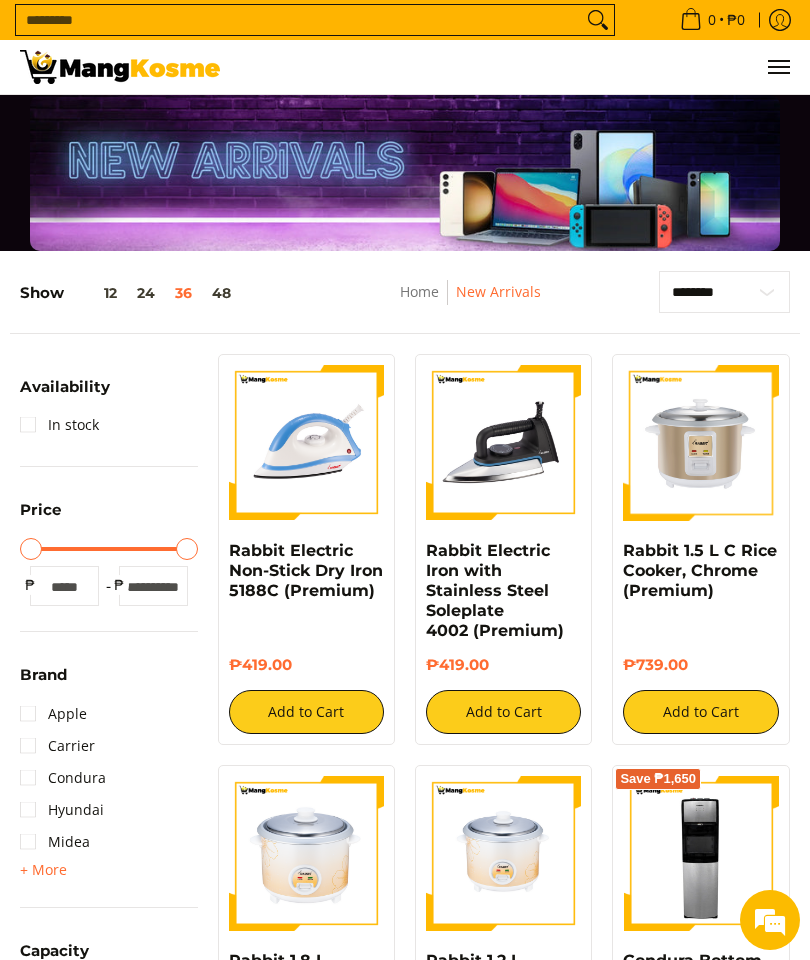 click on "Condura" at bounding box center (109, 778) 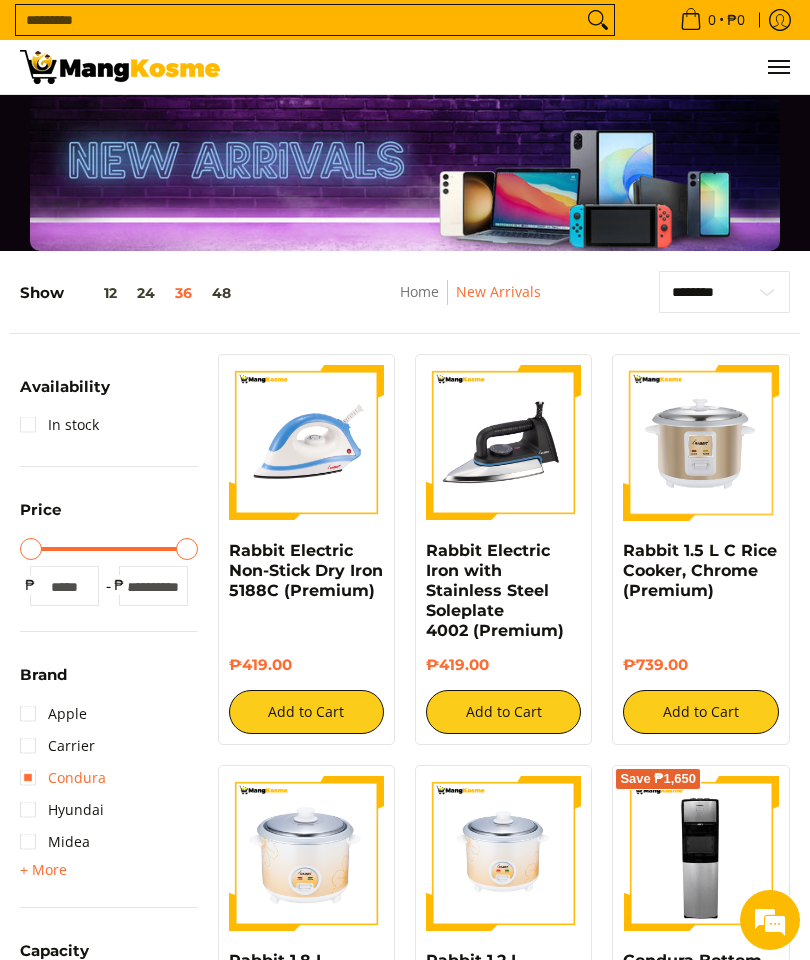click on "Condura" at bounding box center (63, 778) 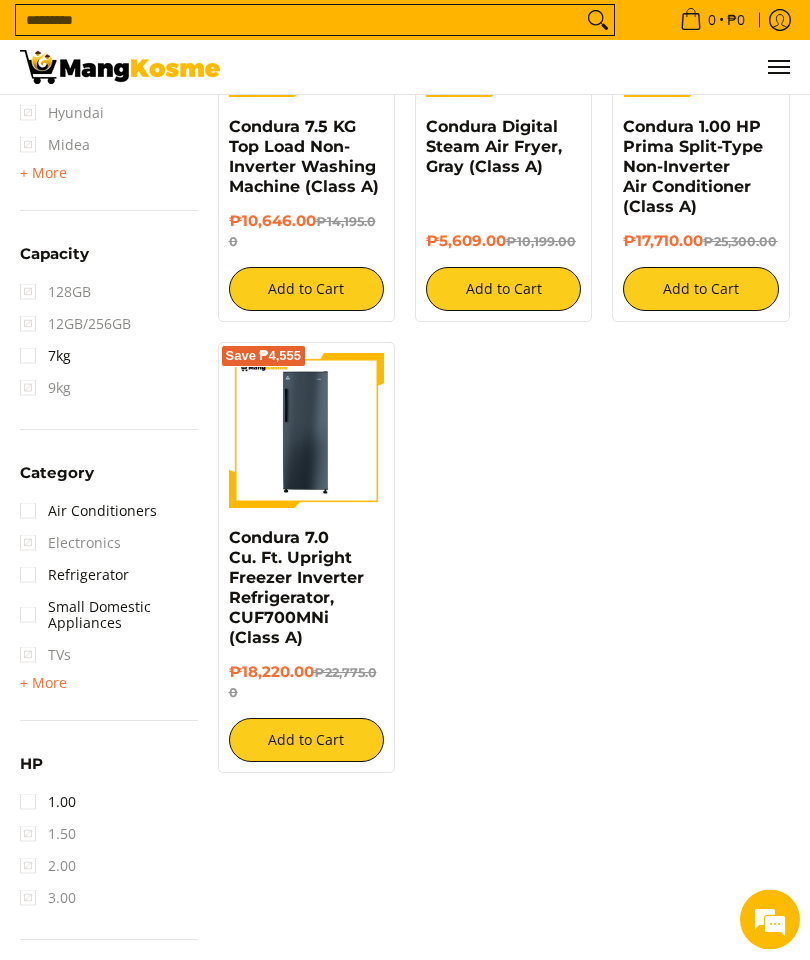 scroll, scrollTop: 929, scrollLeft: 0, axis: vertical 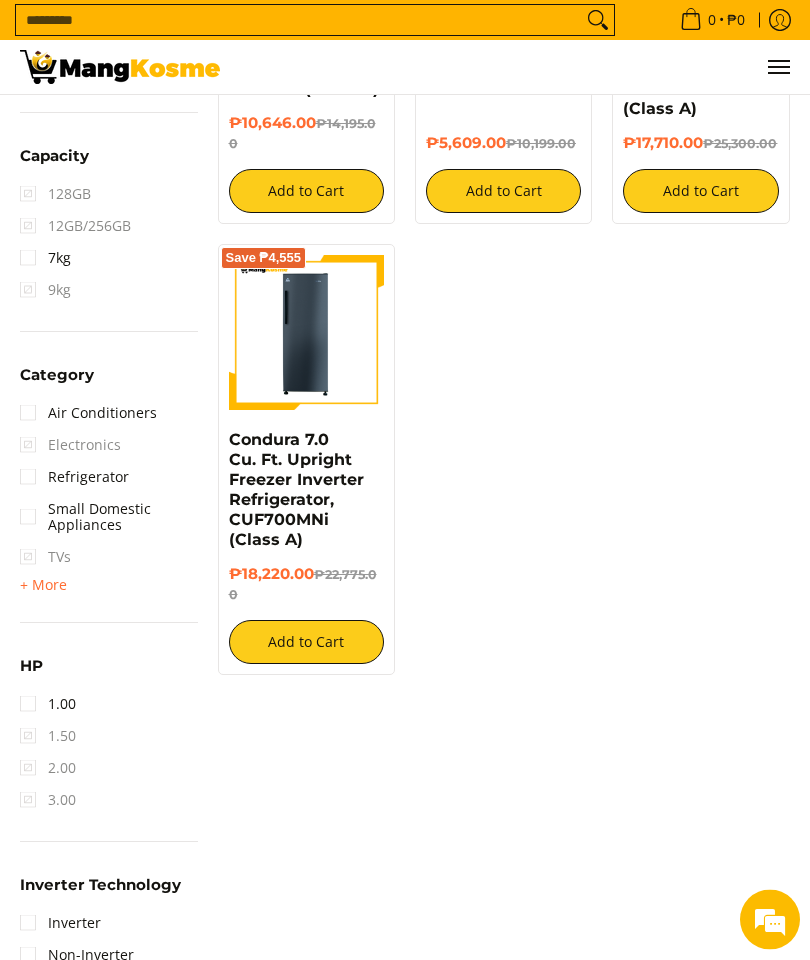 click on "+ More" at bounding box center (43, 586) 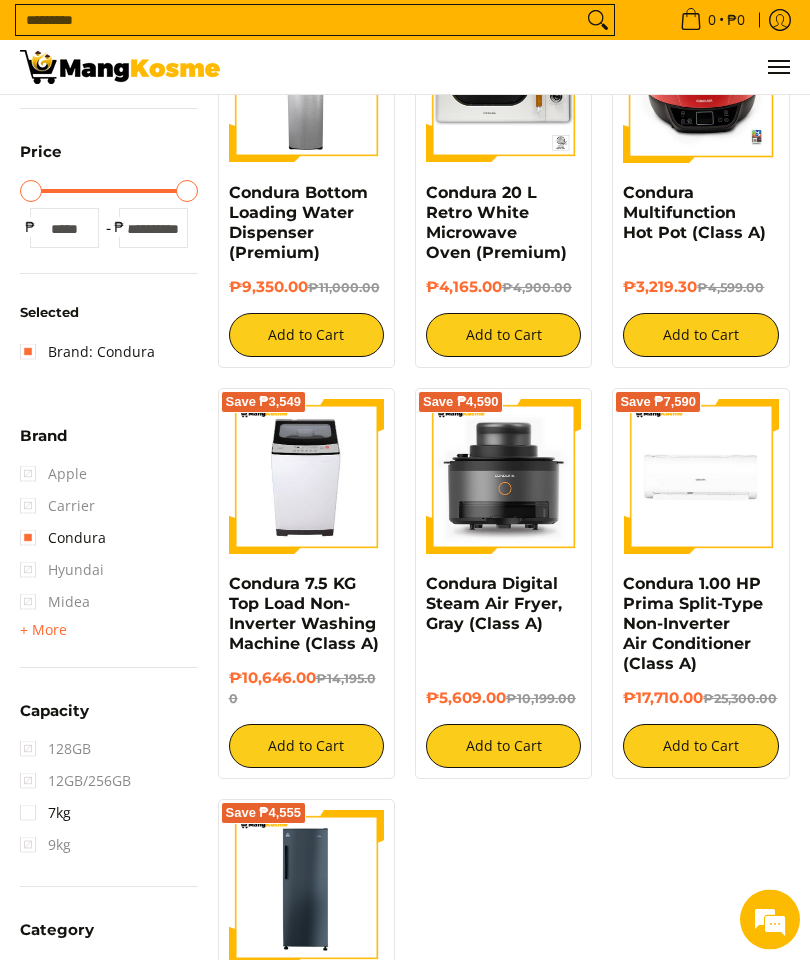 scroll, scrollTop: 0, scrollLeft: 0, axis: both 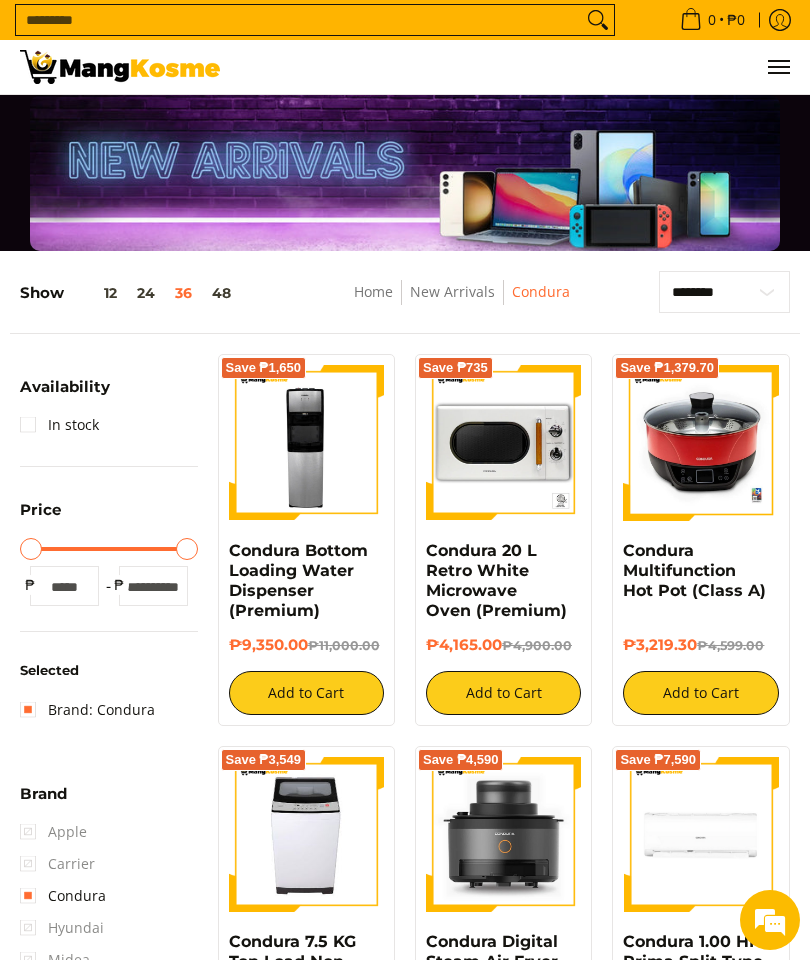 click on "Home New Arrivals Condura" at bounding box center [462, 302] 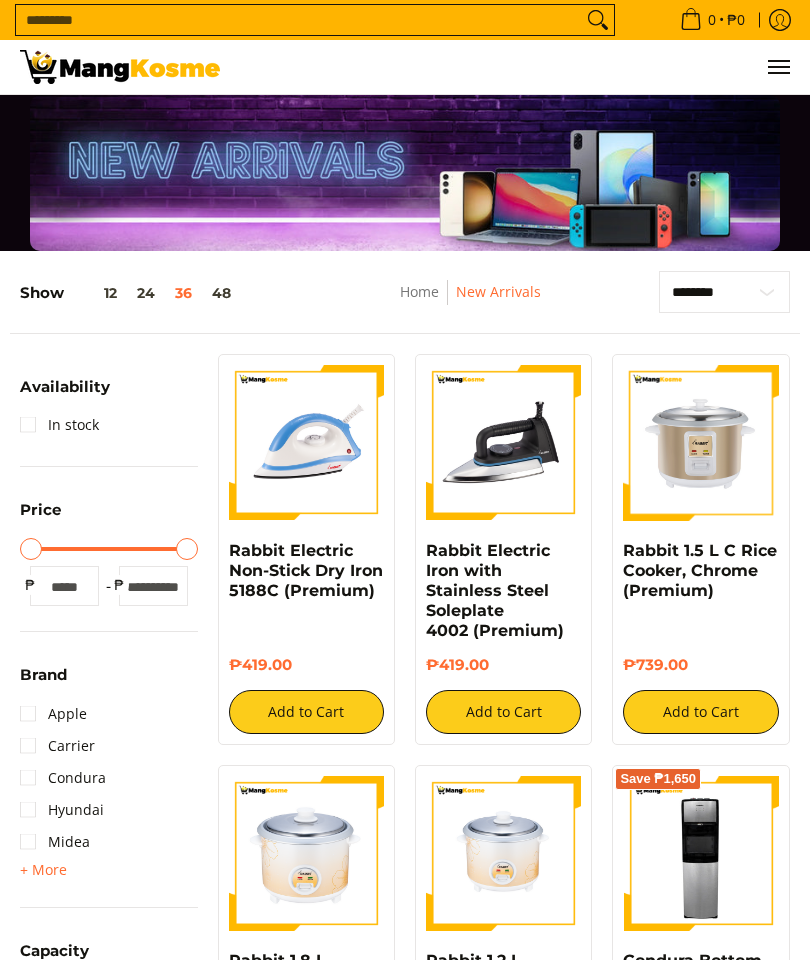 scroll, scrollTop: 88, scrollLeft: 0, axis: vertical 